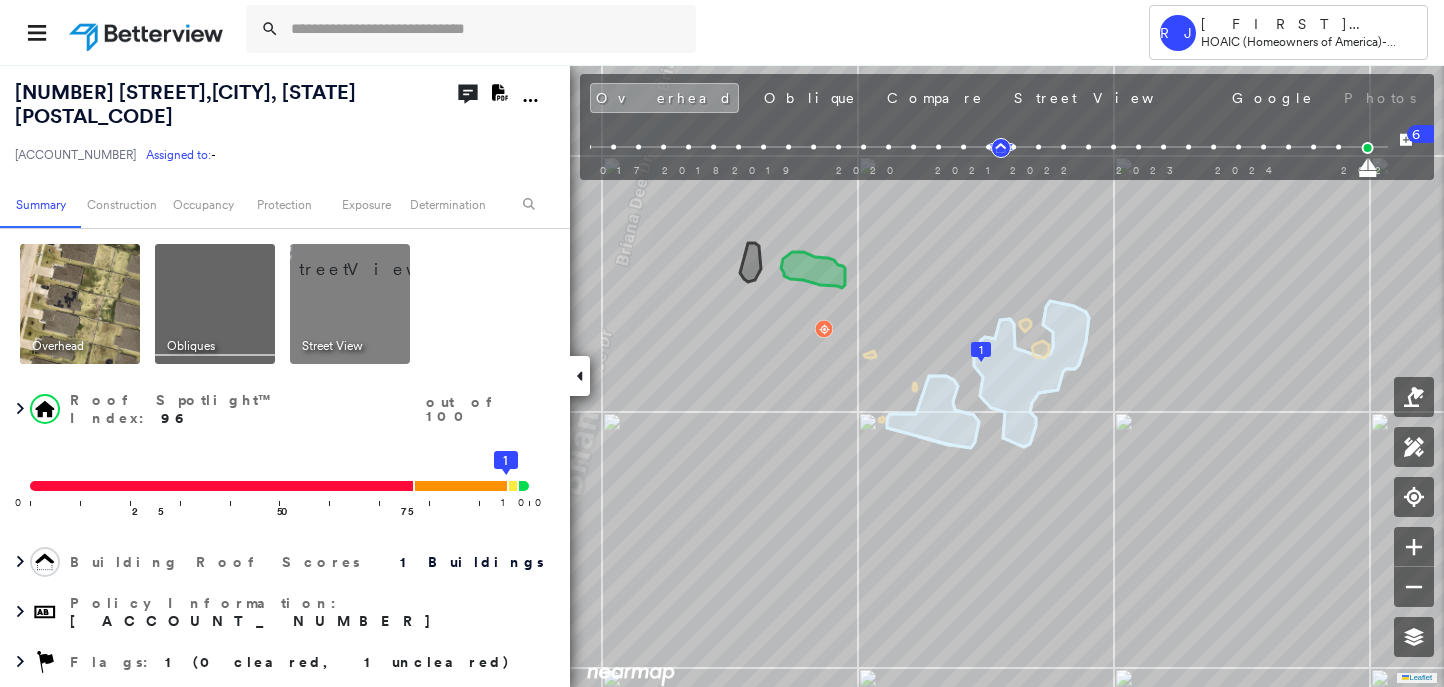 scroll, scrollTop: 0, scrollLeft: 0, axis: both 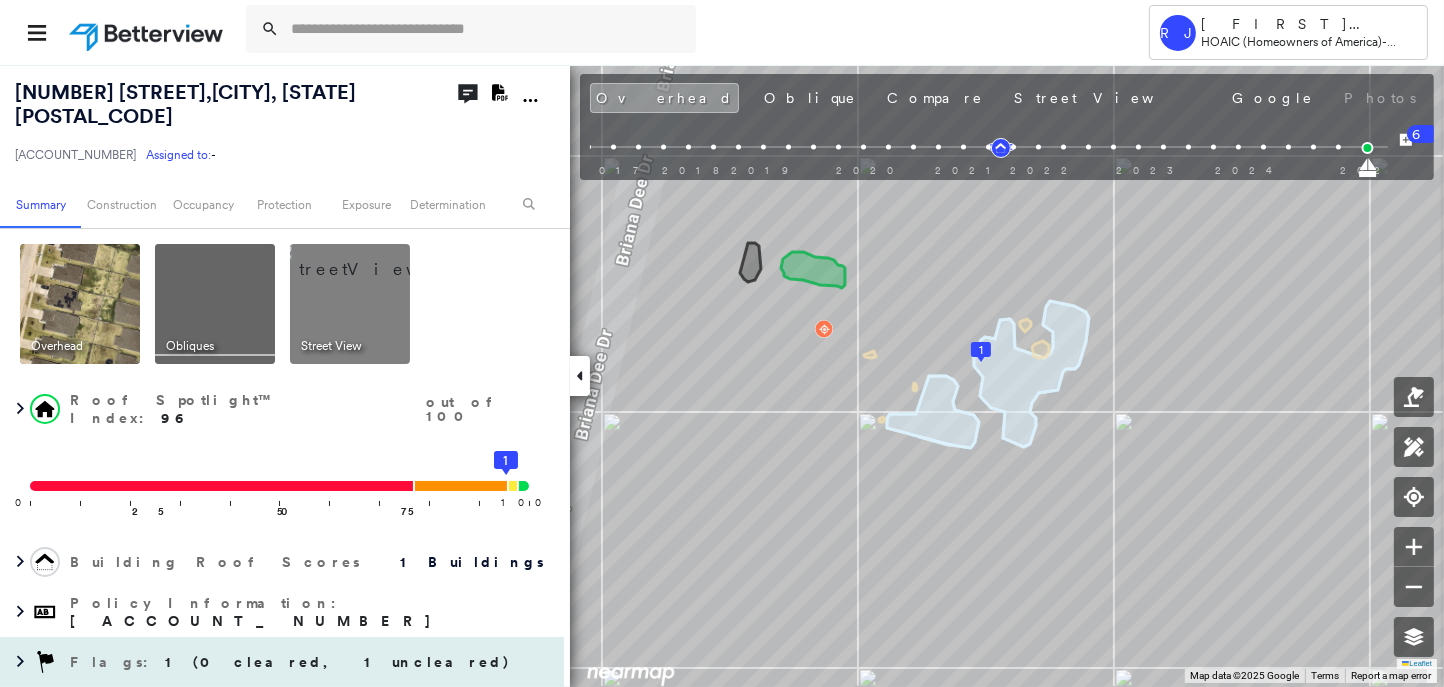 click on "Flags :  1 (0 cleared, 1 uncleared)" at bounding box center (292, 662) 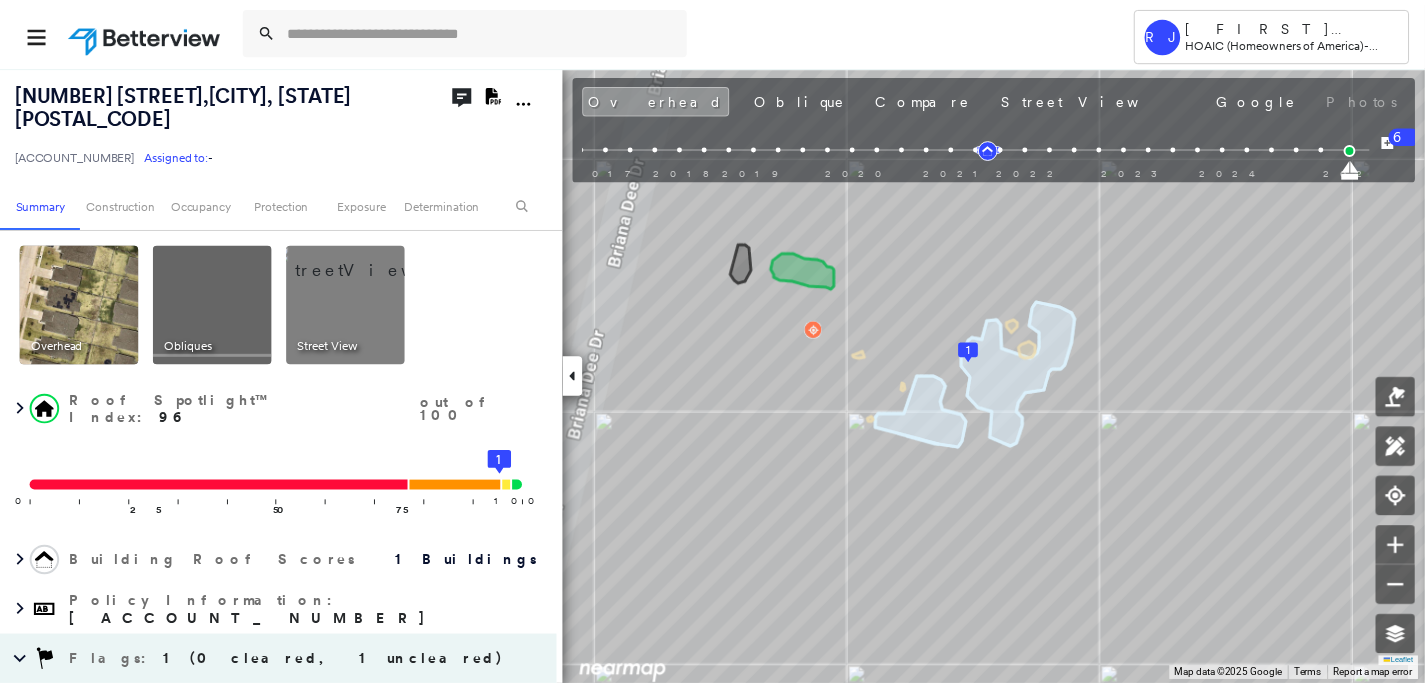 scroll, scrollTop: 216, scrollLeft: 0, axis: vertical 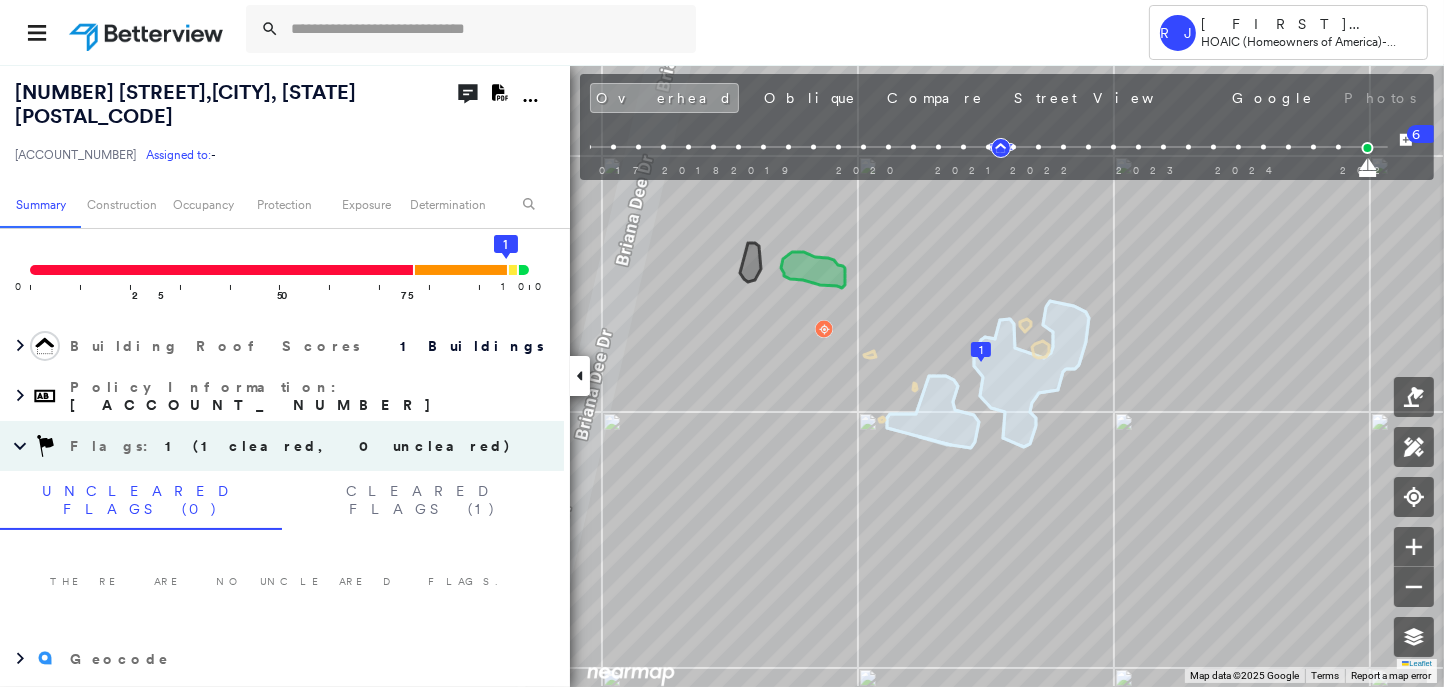 click at bounding box center (148, 32) 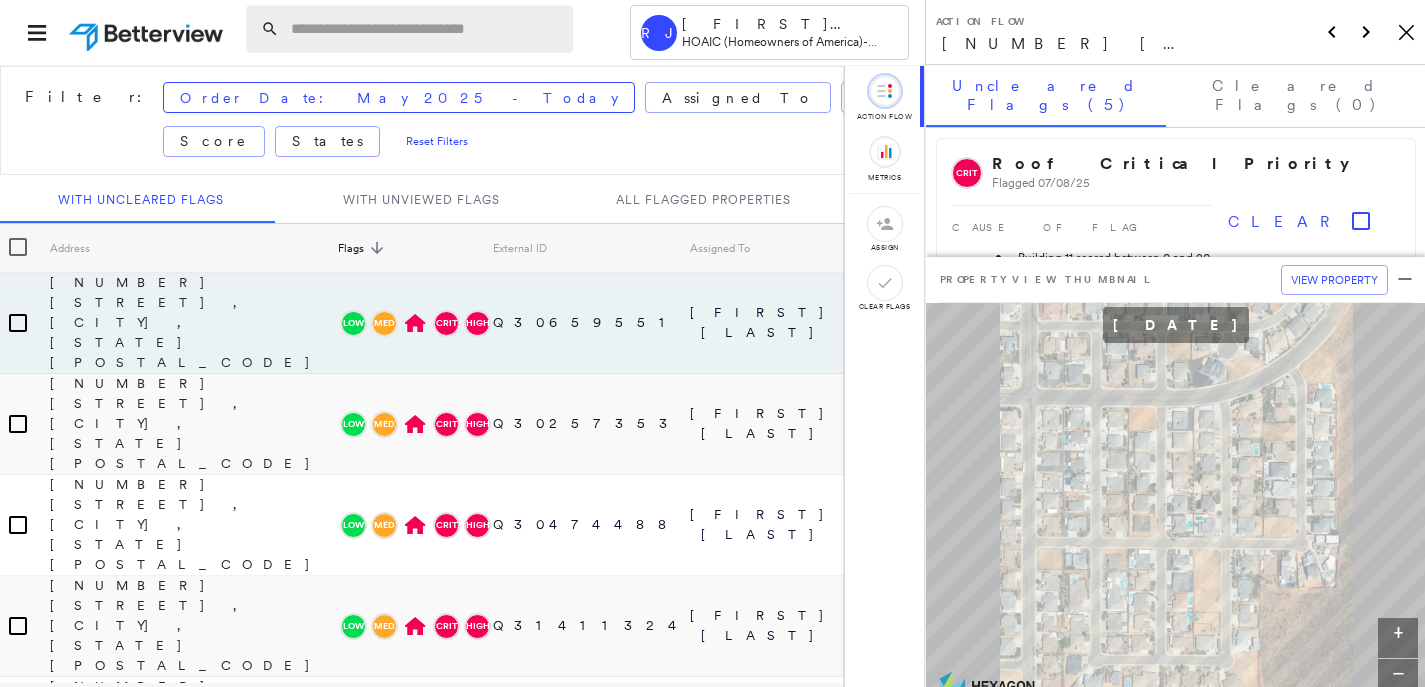 click at bounding box center (426, 29) 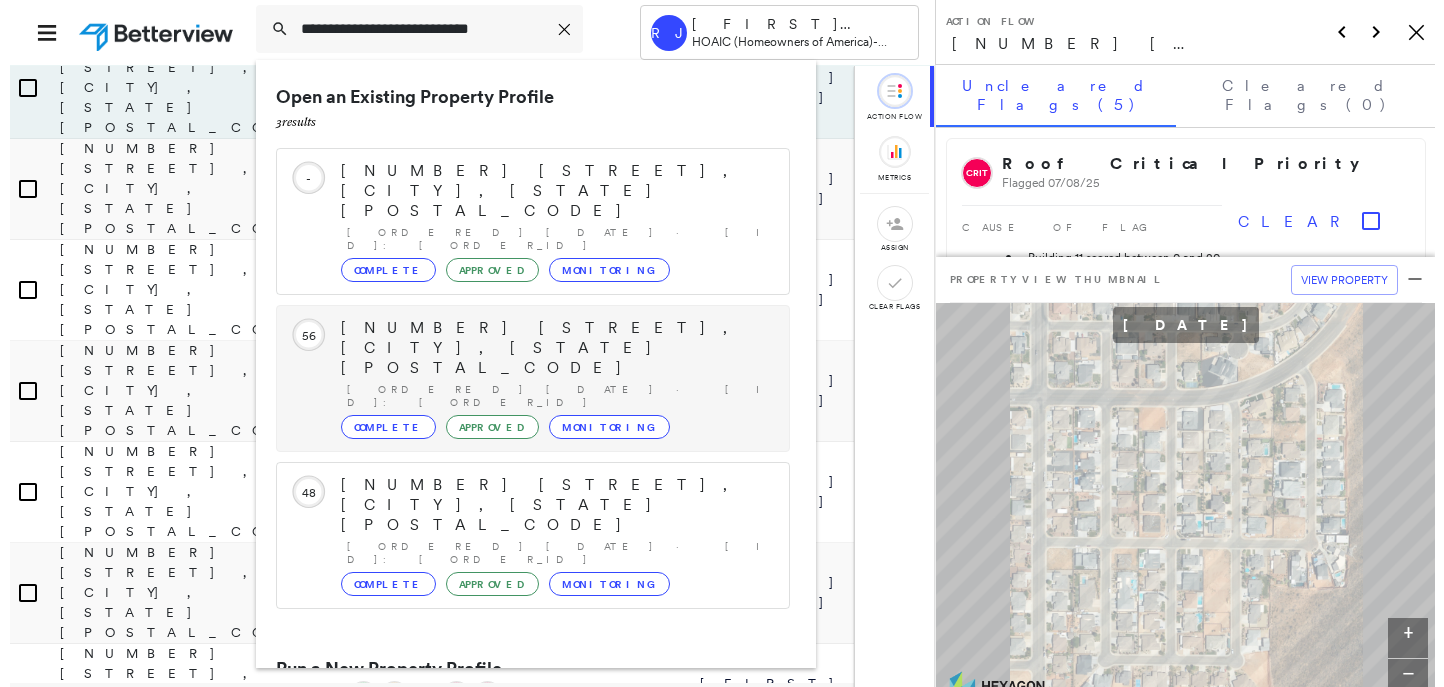 scroll, scrollTop: 242, scrollLeft: 0, axis: vertical 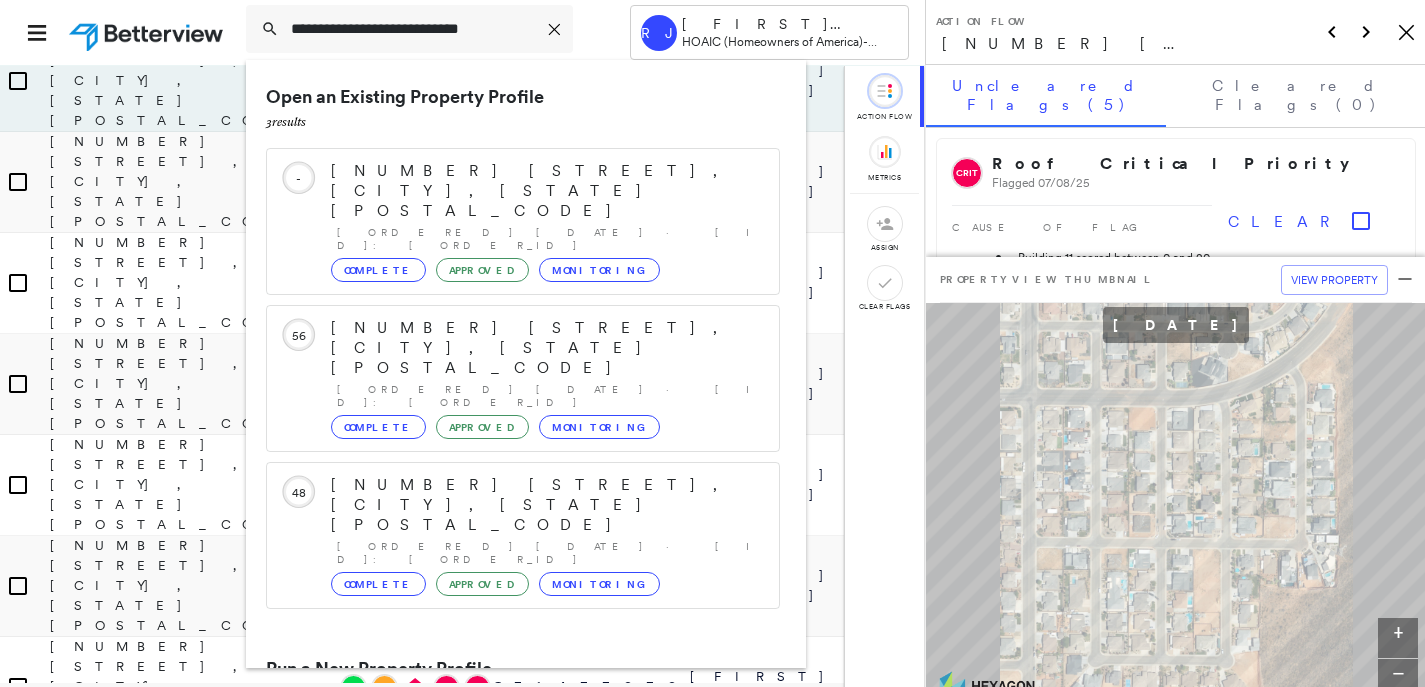 type on "**********" 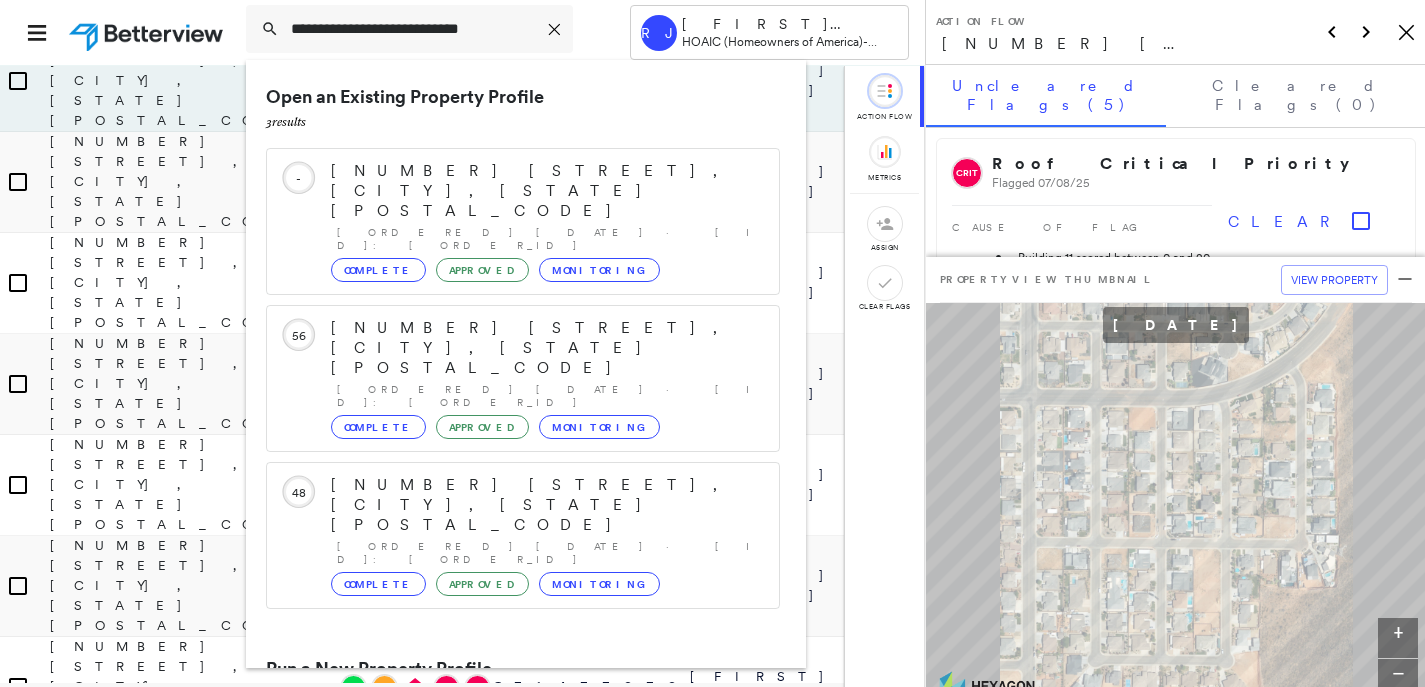 click on "[NUMBER] [STREET], [CITY], [STATE] [POSTAL_CODE]" at bounding box center (501, 745) 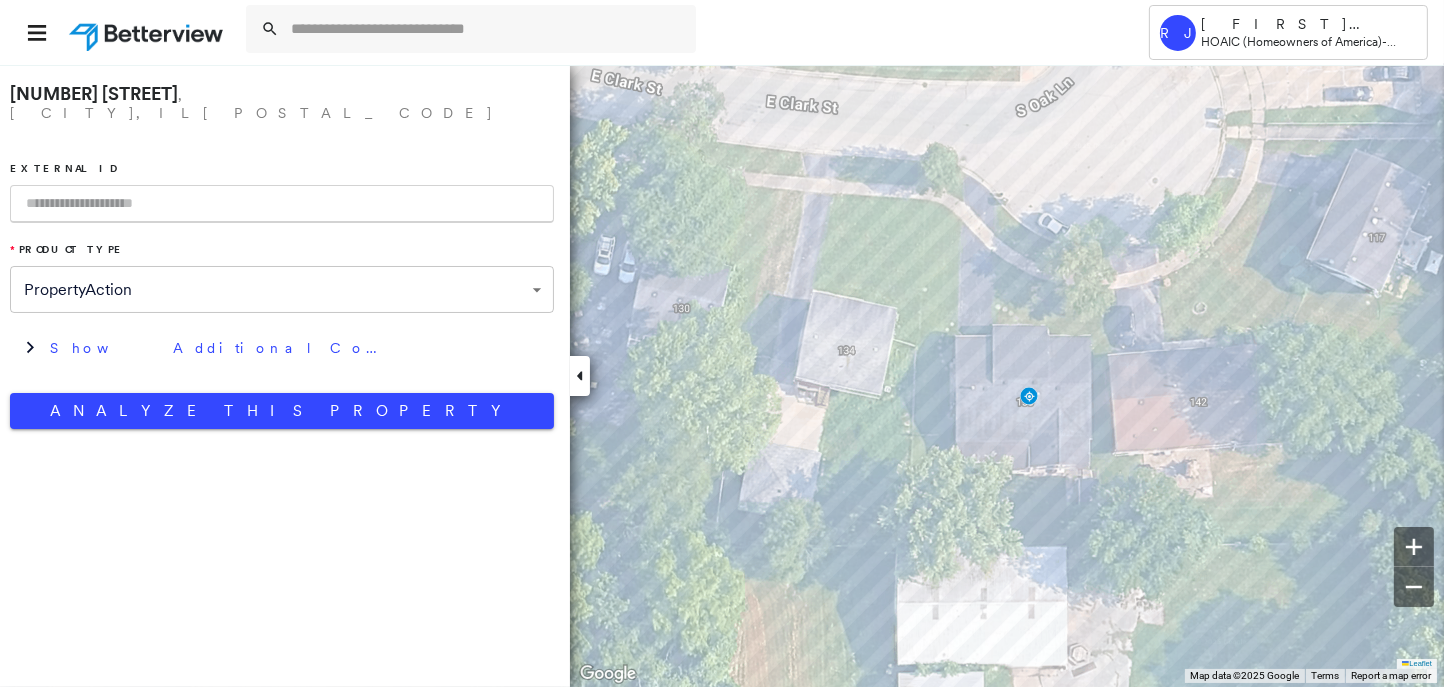 click at bounding box center [282, 204] 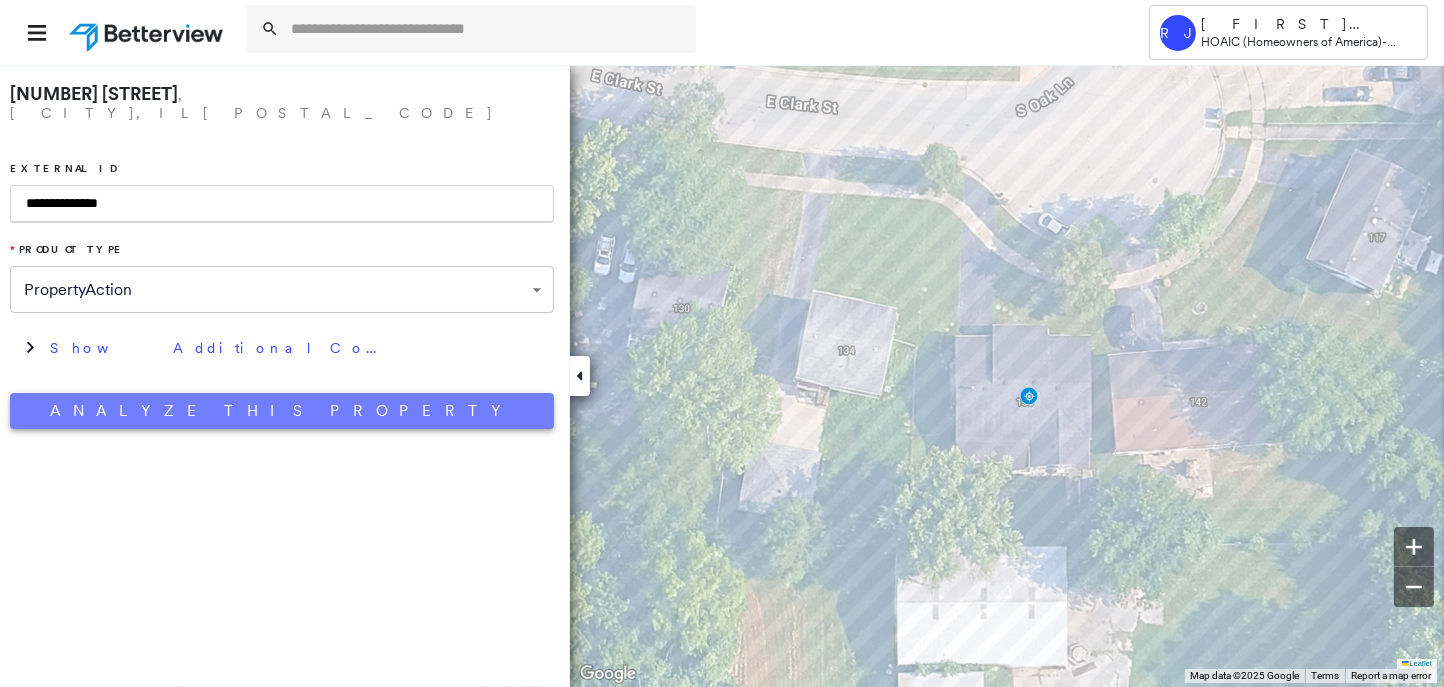 type on "**********" 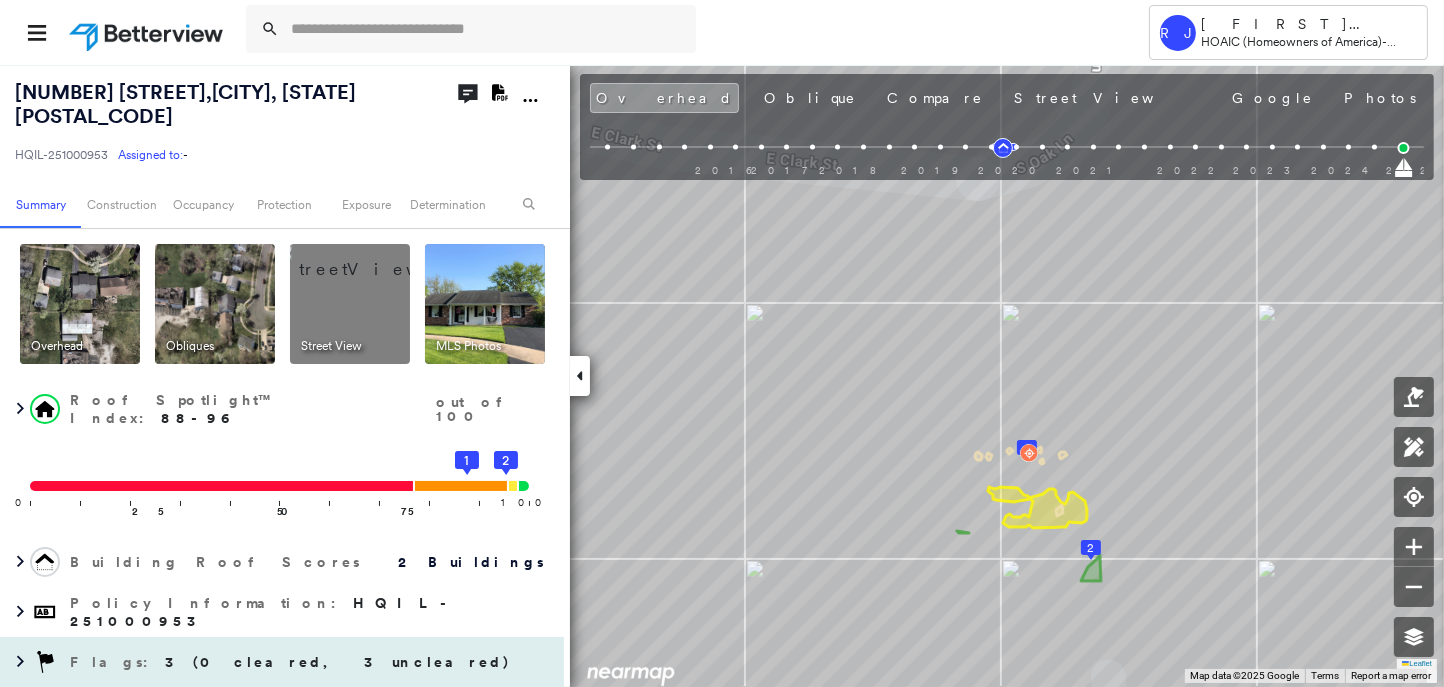 click on "Flags :  3 (0 cleared, 3 uncleared)" at bounding box center [282, 662] 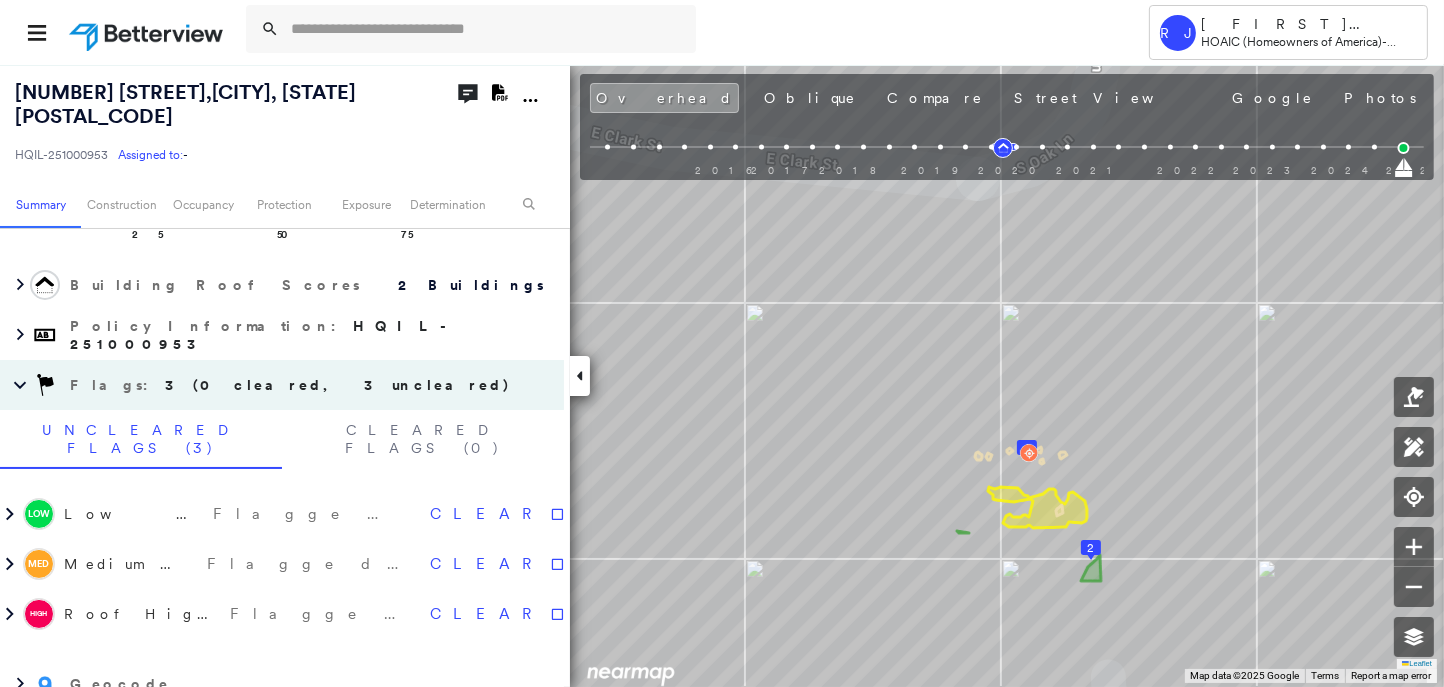scroll, scrollTop: 285, scrollLeft: 0, axis: vertical 